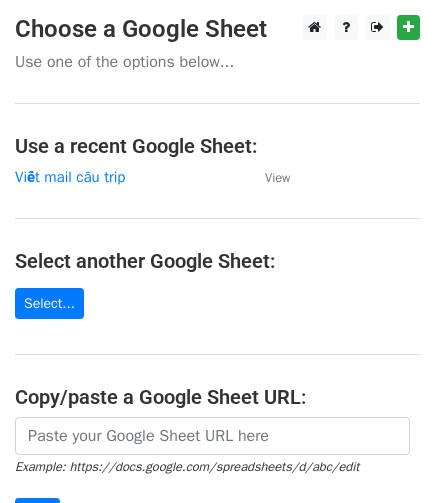 scroll, scrollTop: 0, scrollLeft: 0, axis: both 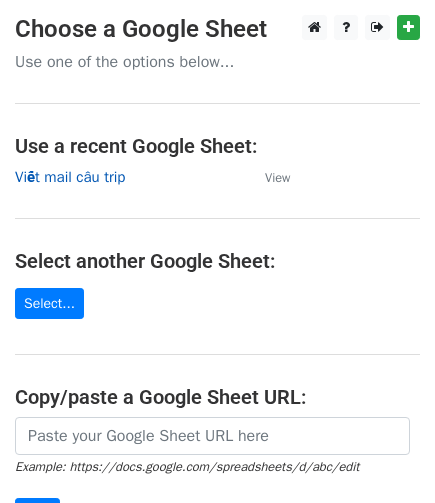 click on "Viết mail câu trip" at bounding box center (70, 177) 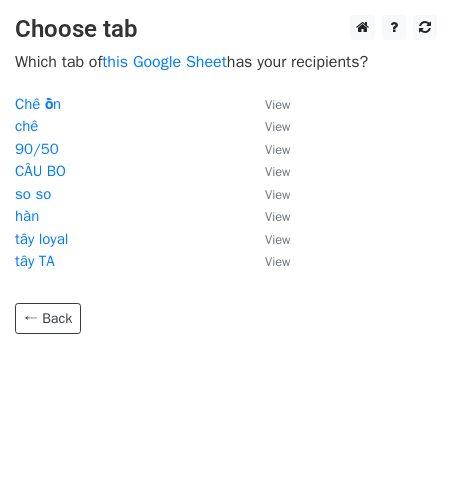 scroll, scrollTop: 0, scrollLeft: 0, axis: both 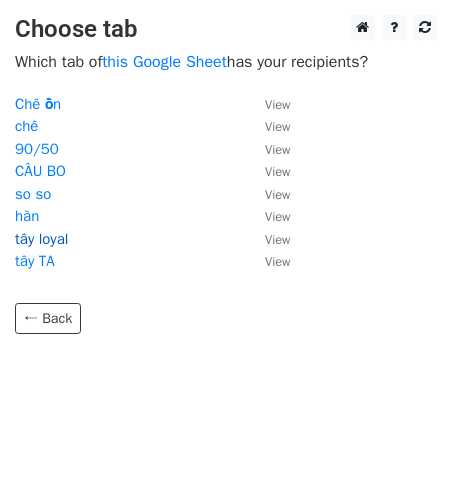 click on "tây loyal" at bounding box center (41, 239) 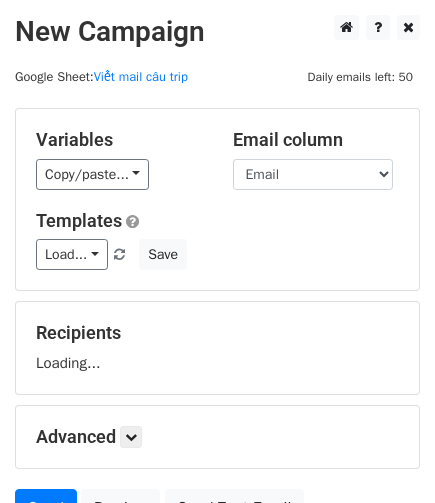 scroll, scrollTop: 0, scrollLeft: 0, axis: both 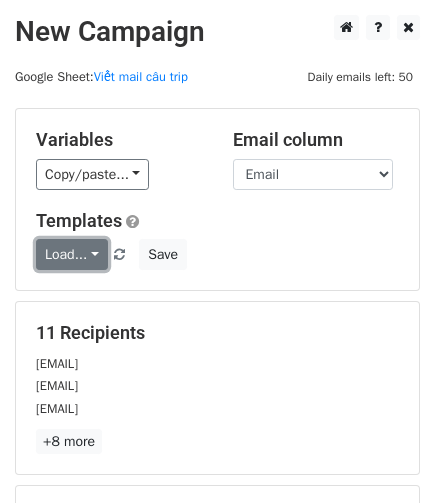 click on "Load..." at bounding box center [72, 254] 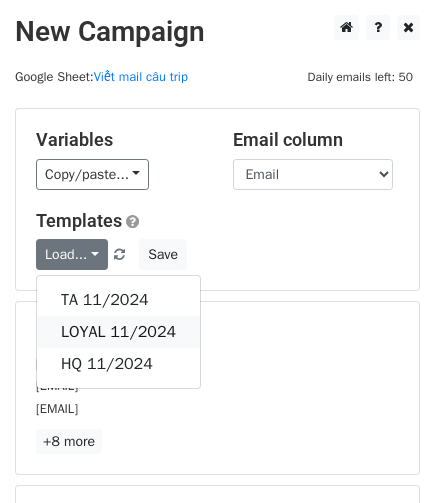 click on "LOYAL 11/2024" at bounding box center [118, 332] 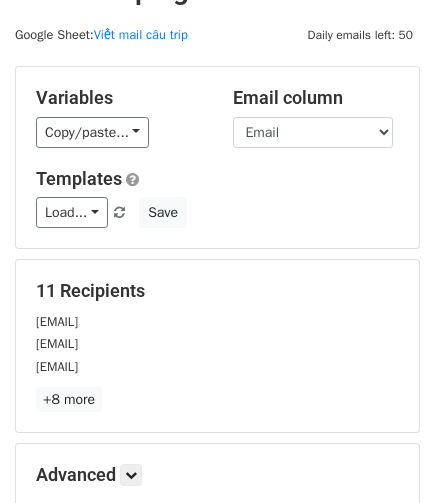 scroll, scrollTop: 133, scrollLeft: 0, axis: vertical 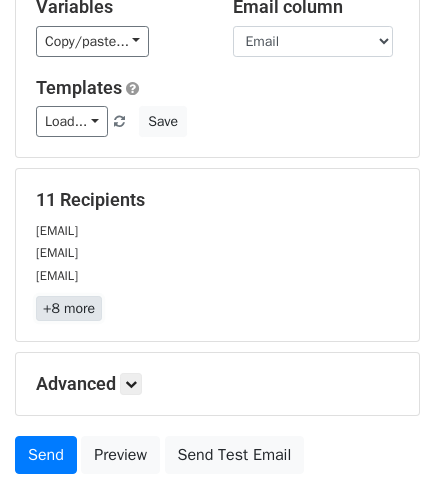 drag, startPoint x: 60, startPoint y: 311, endPoint x: 77, endPoint y: 305, distance: 18.027756 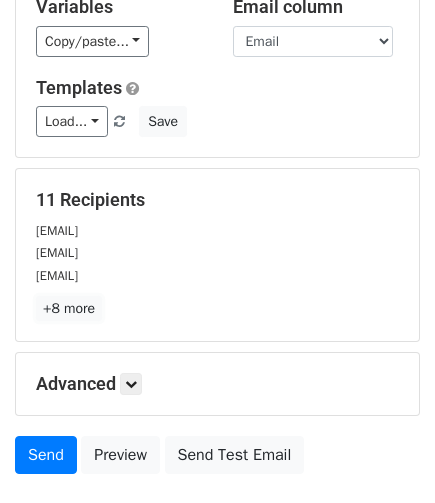 click on "+8 more" at bounding box center (69, 308) 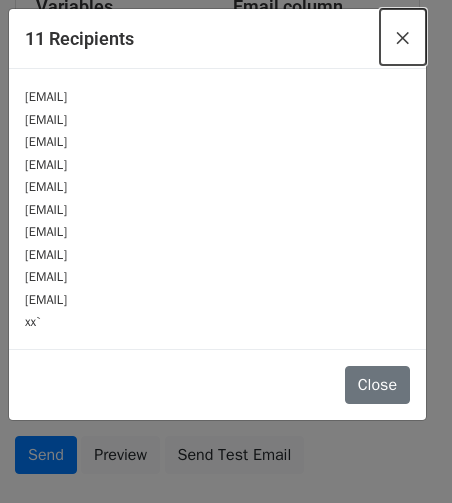click on "×" at bounding box center [403, 37] 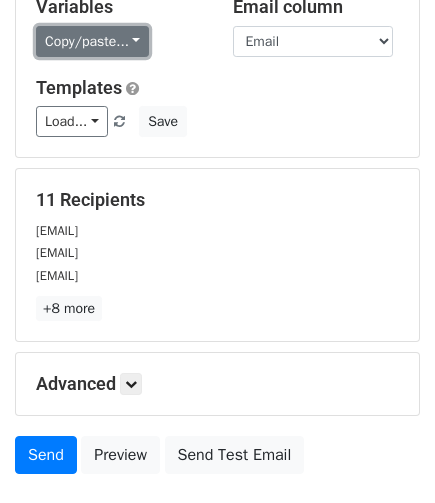 click on "Copy/paste..." at bounding box center [92, 41] 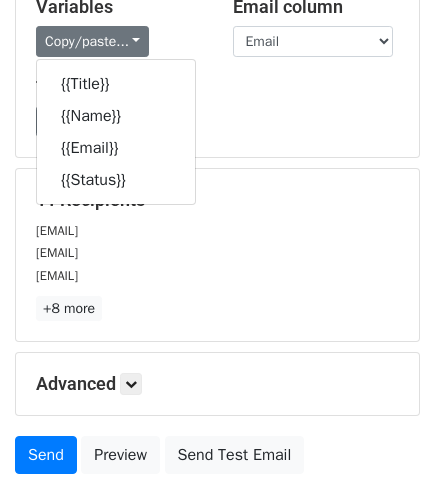 click on "Variables
Copy/paste...
{{Title}}
{{Name}}
{{Email}}
{{Status}}
Email column
Title
Name
Email
Status
Templates
Load...
TA 11/2024
LOYAL 11/2024
HQ 11/2024
Save" at bounding box center [217, 66] 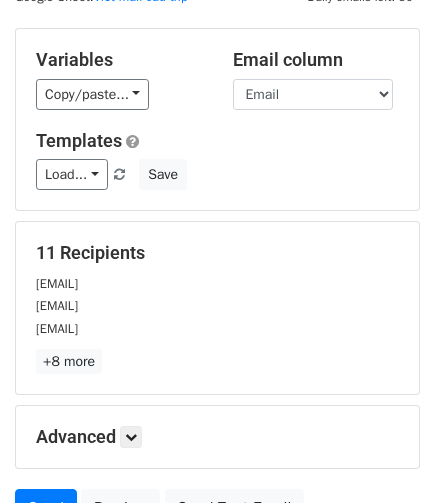 scroll, scrollTop: 0, scrollLeft: 0, axis: both 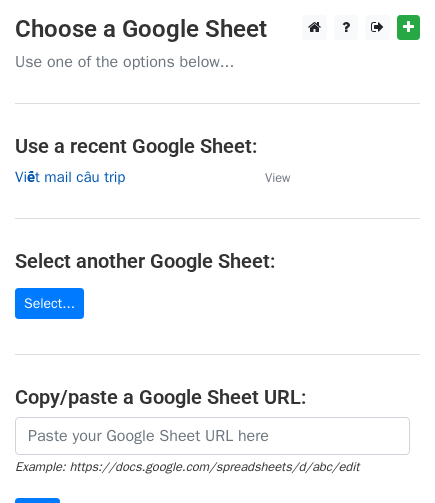 click on "Viết mail câu trip" at bounding box center [70, 177] 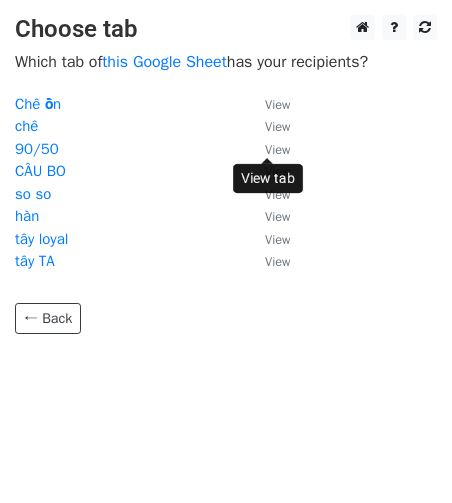 scroll, scrollTop: 0, scrollLeft: 0, axis: both 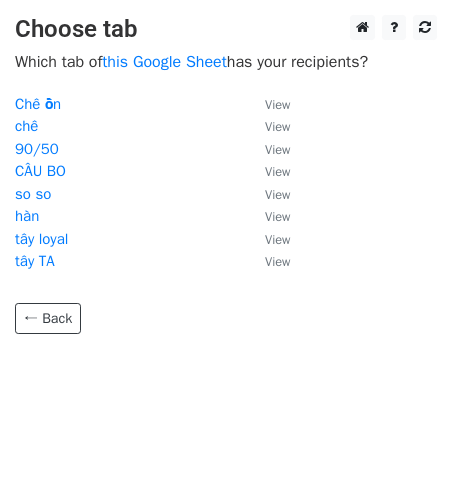 drag, startPoint x: 62, startPoint y: 241, endPoint x: 75, endPoint y: 231, distance: 16.40122 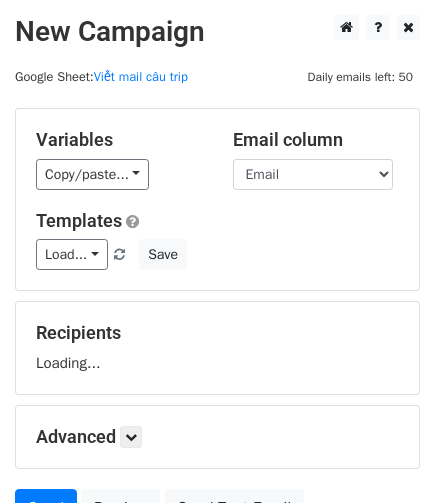 scroll, scrollTop: 0, scrollLeft: 0, axis: both 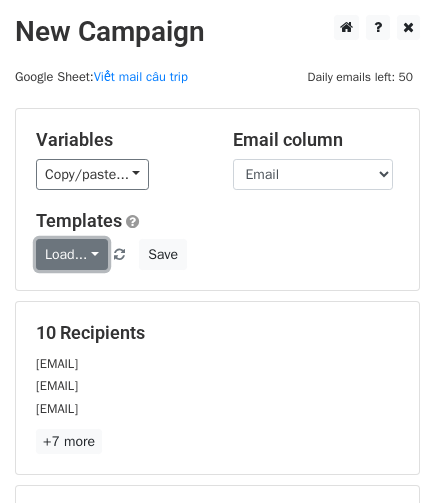 click on "Load..." at bounding box center [72, 254] 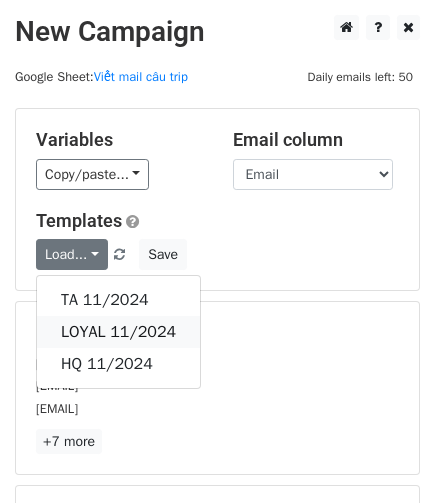 click on "LOYAL 11/2024" at bounding box center (118, 332) 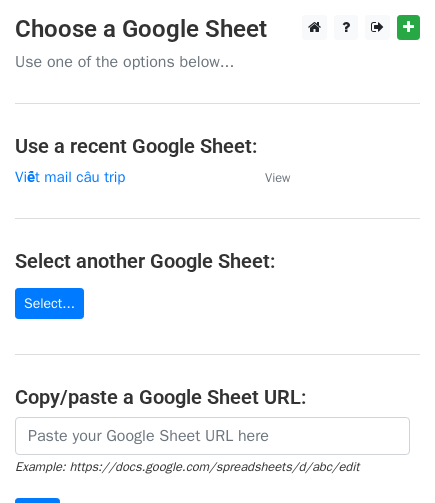 scroll, scrollTop: 0, scrollLeft: 0, axis: both 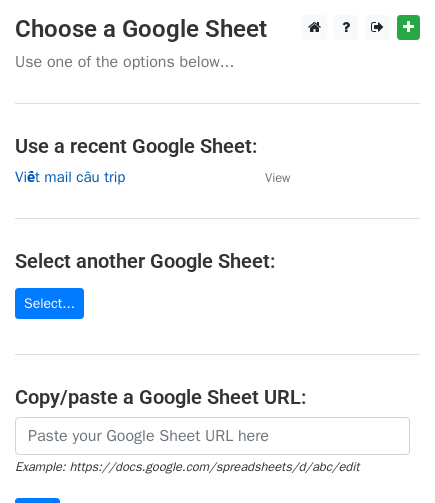 click on "Viết mail câu trip" at bounding box center [70, 177] 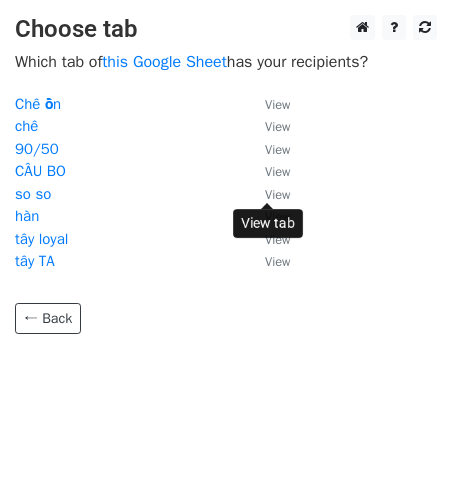 scroll, scrollTop: 0, scrollLeft: 0, axis: both 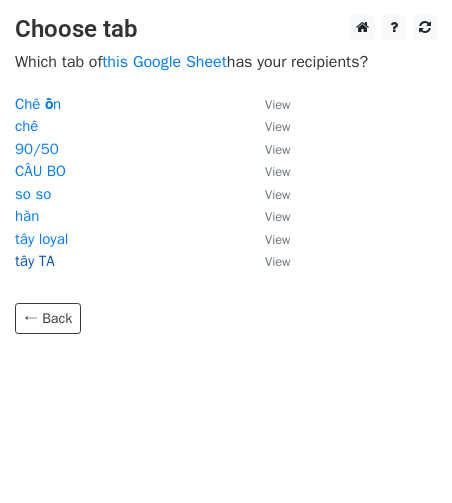 click on "tây TA" at bounding box center (35, 261) 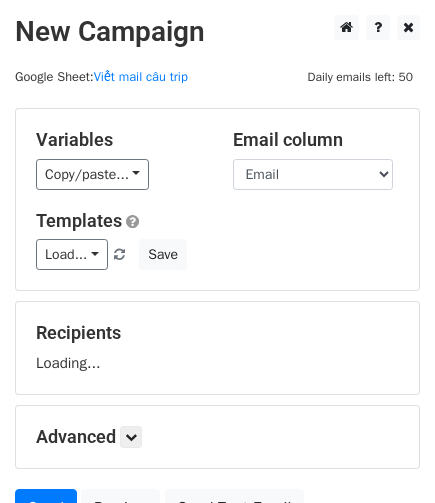 scroll, scrollTop: 0, scrollLeft: 0, axis: both 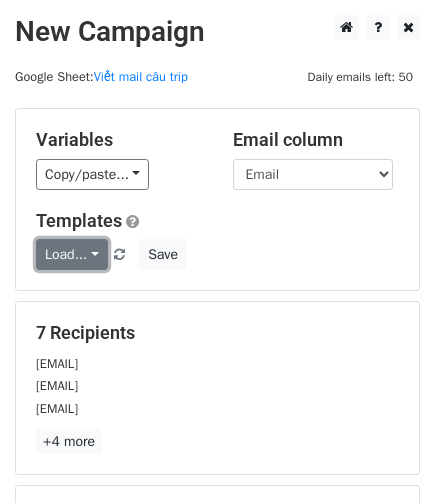 click on "Load..." at bounding box center [72, 254] 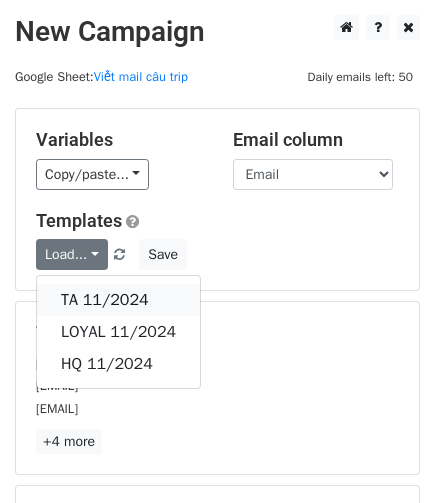 click on "TA 11/2024" at bounding box center (118, 300) 